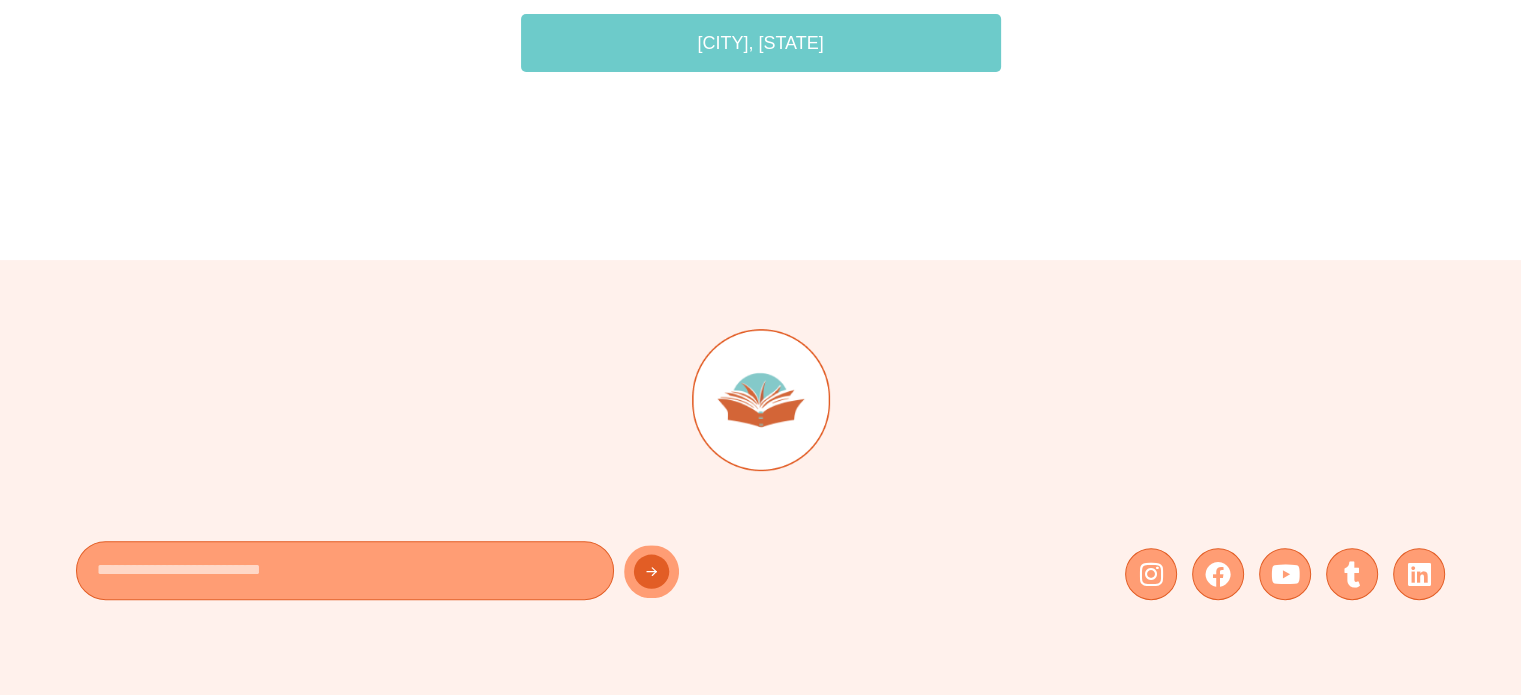 scroll, scrollTop: 0, scrollLeft: 0, axis: both 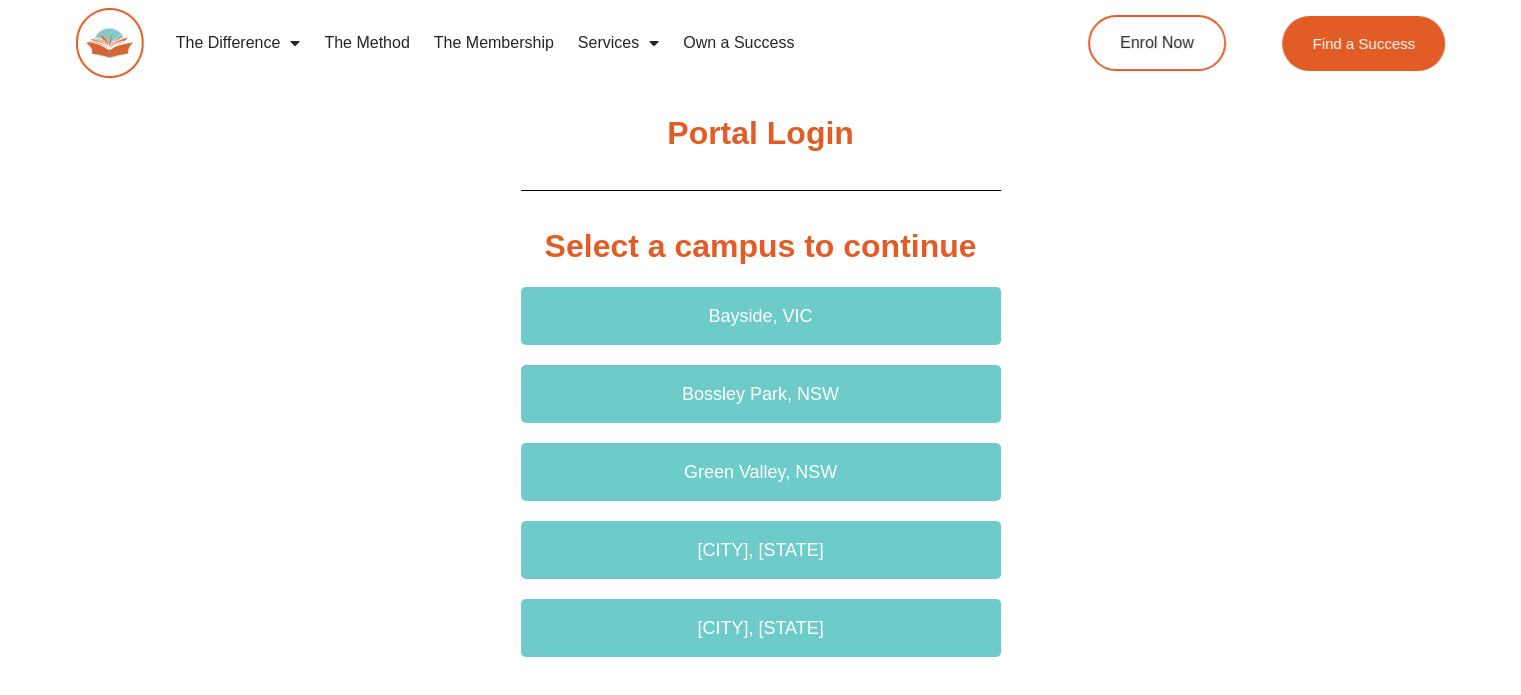 drag, startPoint x: 1080, startPoint y: 437, endPoint x: 844, endPoint y: 446, distance: 236.17155 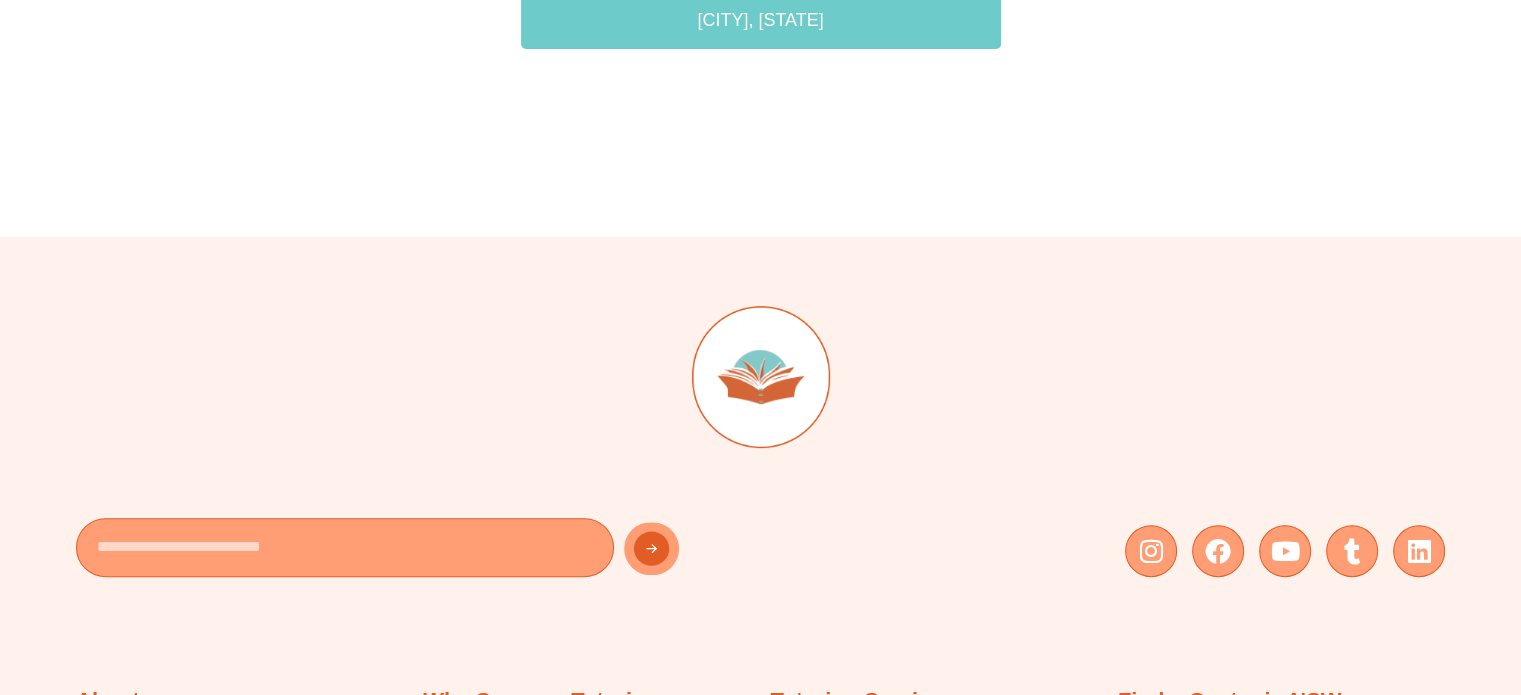 scroll, scrollTop: 0, scrollLeft: 0, axis: both 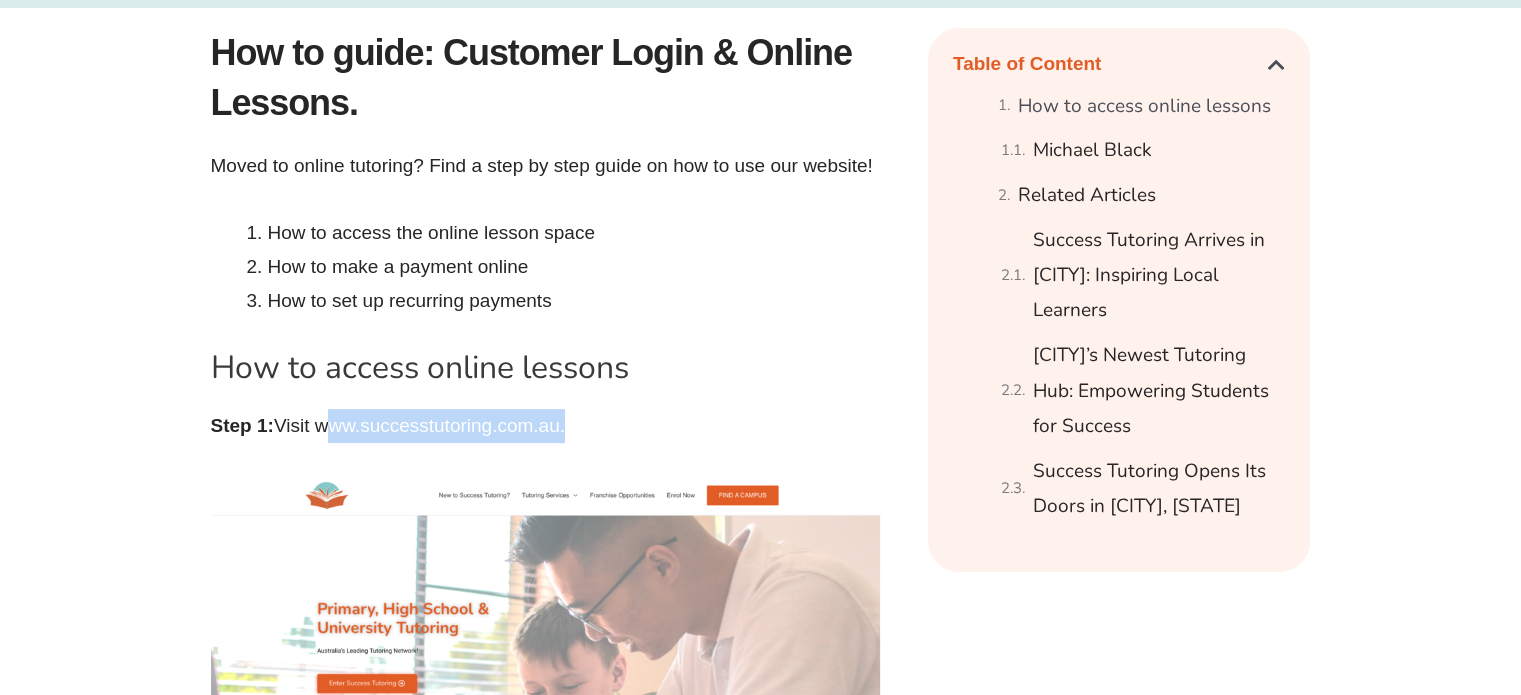 drag, startPoint x: 565, startPoint y: 423, endPoint x: 325, endPoint y: 423, distance: 240 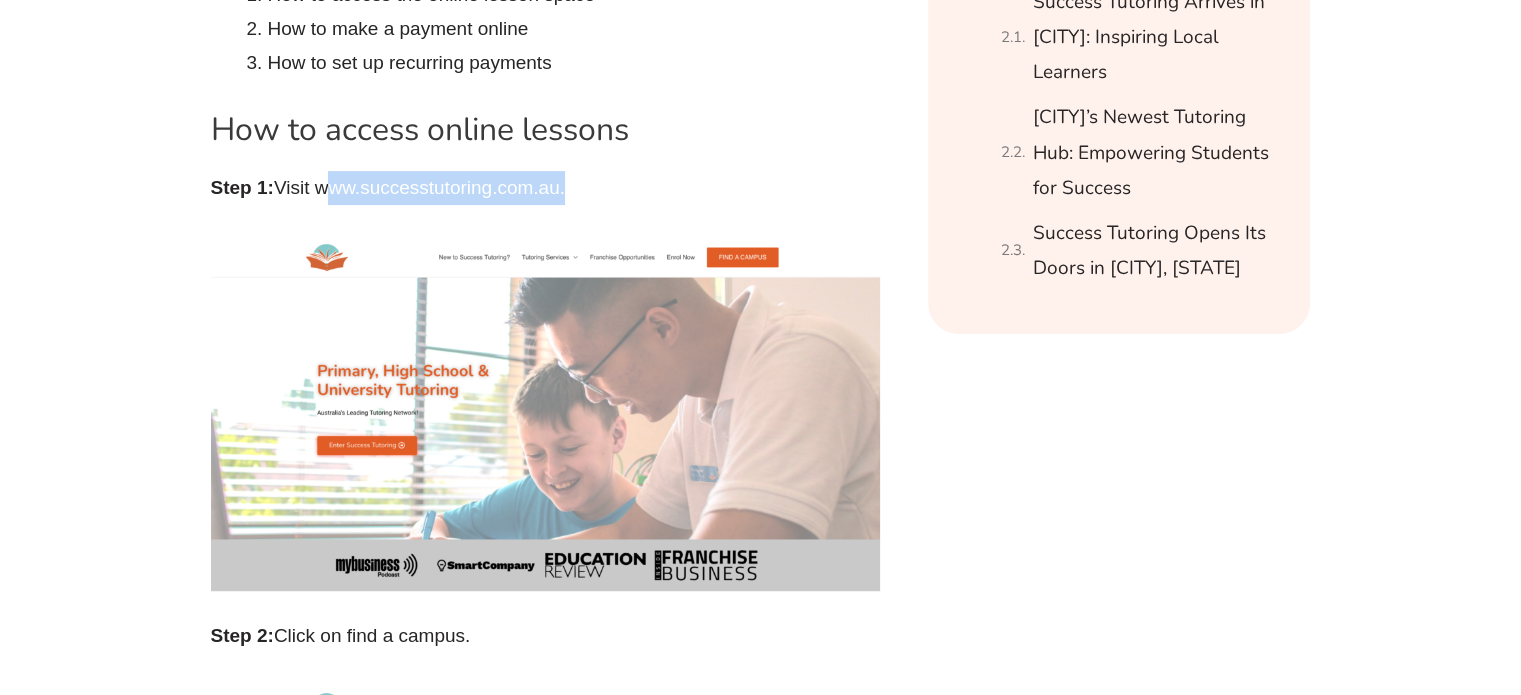 scroll, scrollTop: 720, scrollLeft: 0, axis: vertical 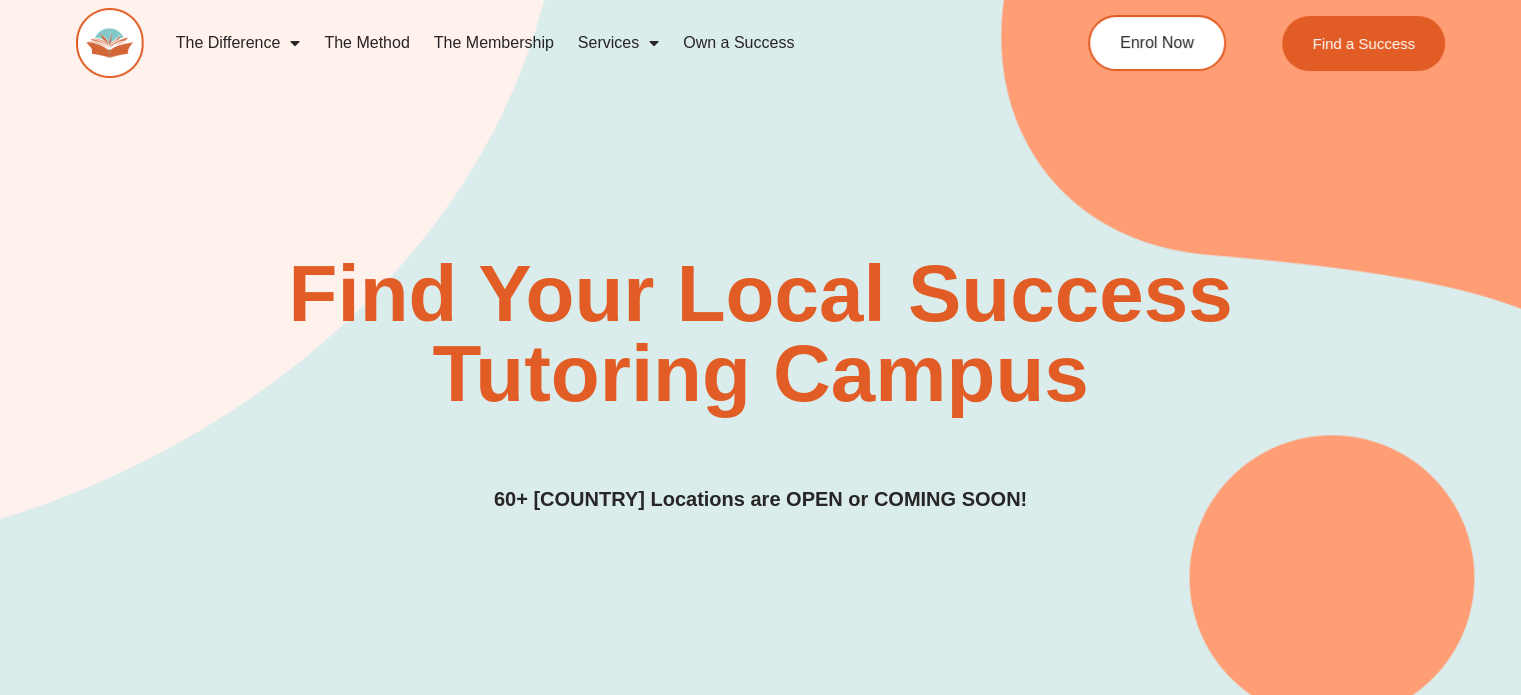 click on "The Membership" 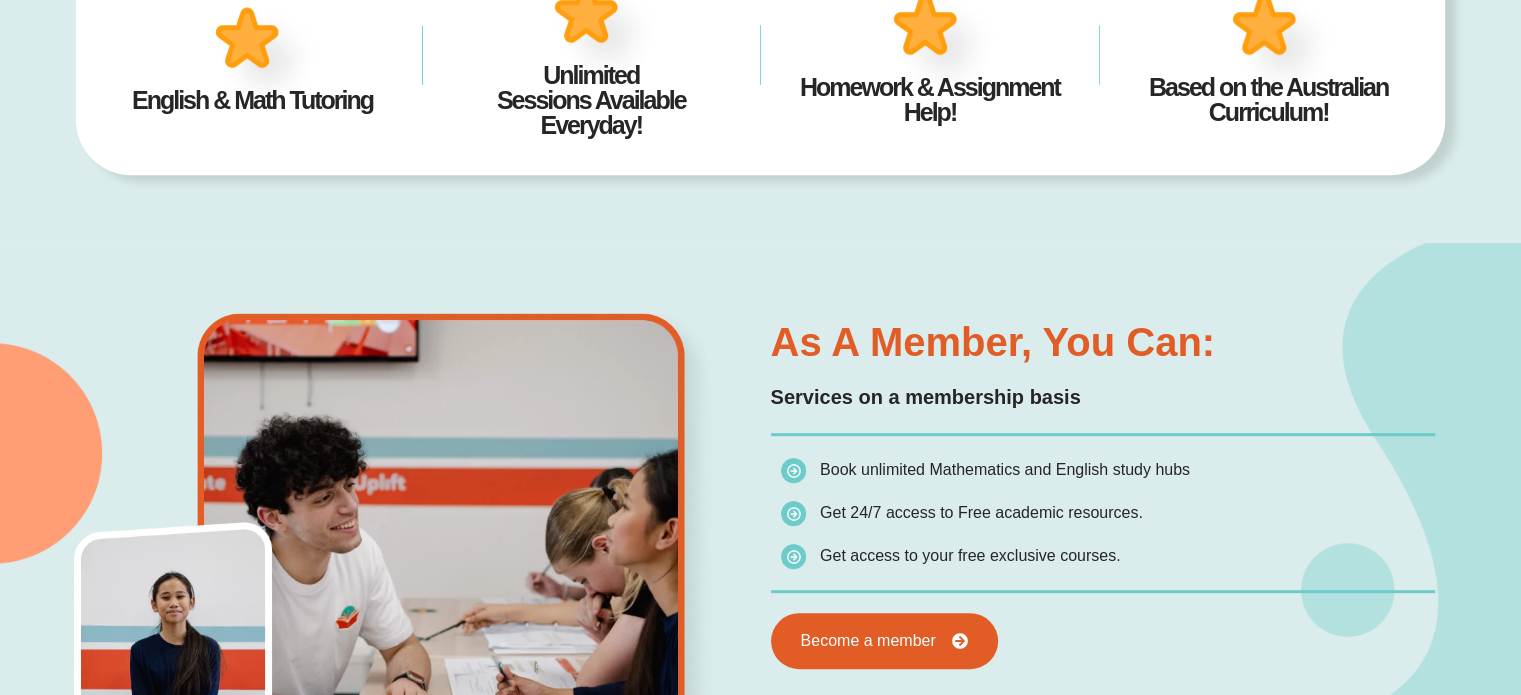 scroll, scrollTop: 0, scrollLeft: 0, axis: both 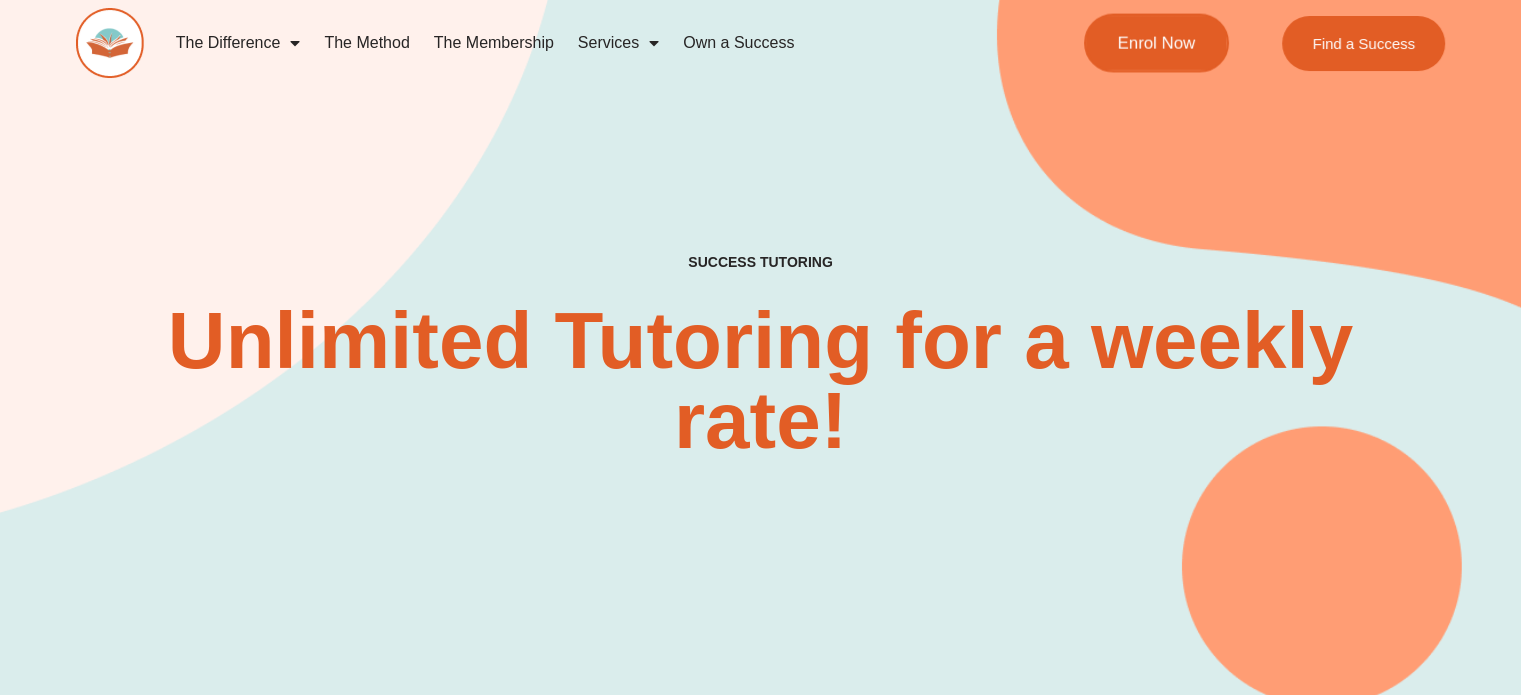 click on "Enrol Now" 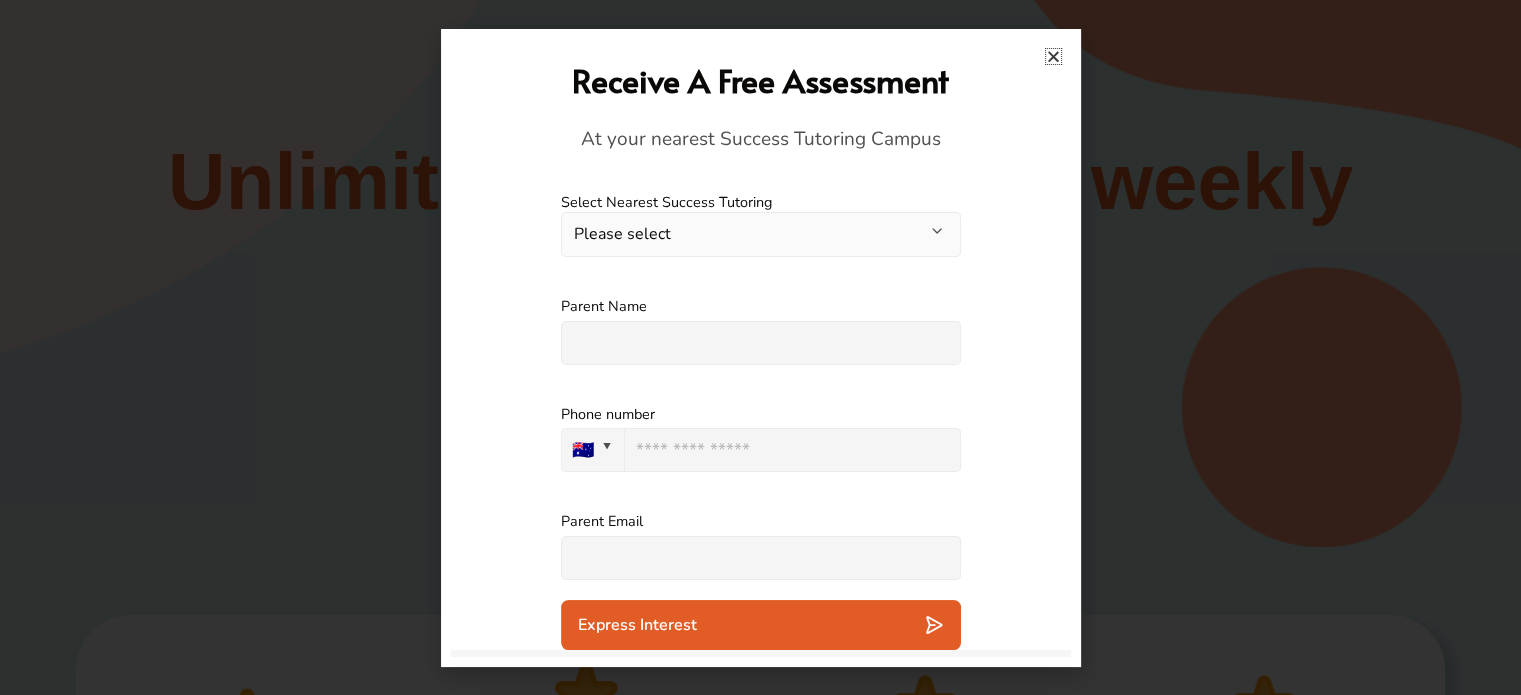 scroll, scrollTop: 1216, scrollLeft: 0, axis: vertical 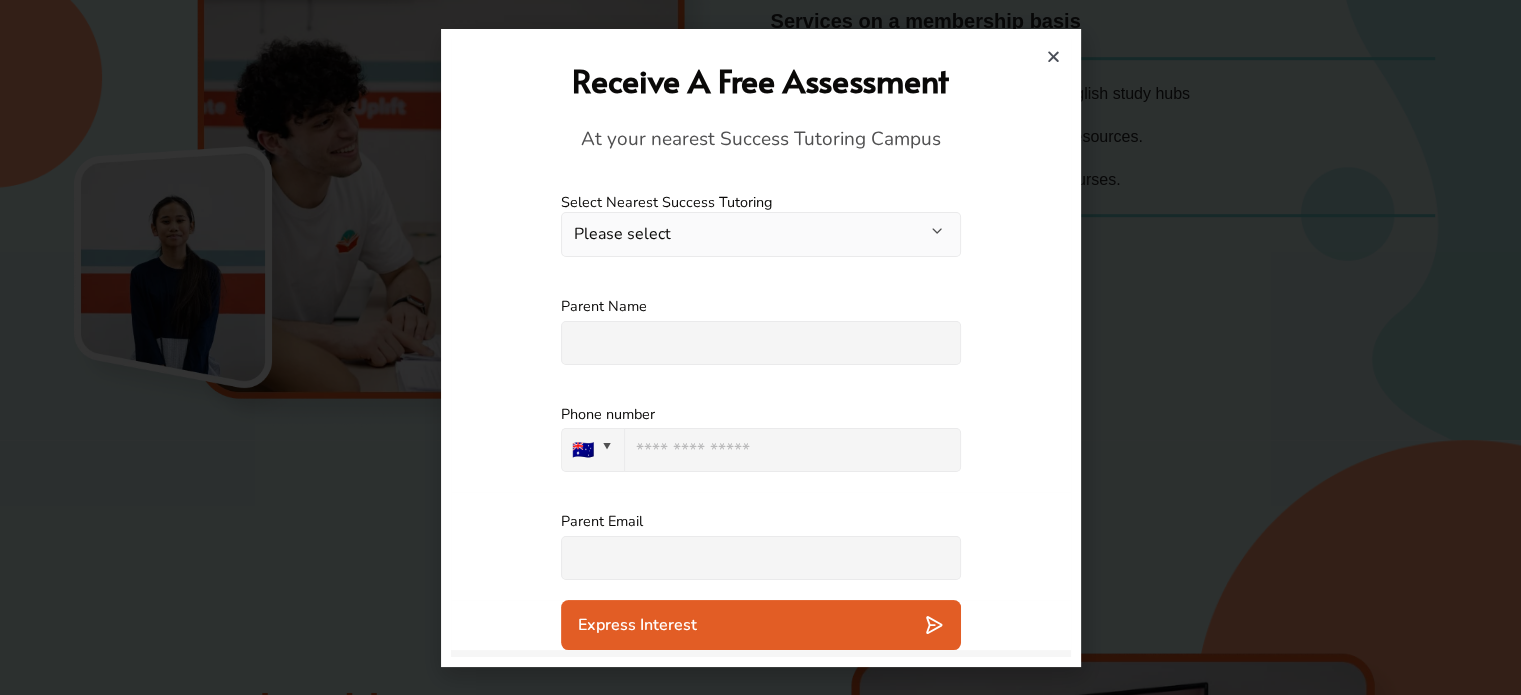 click on "Receive A Free Assessment At your nearest Success Tutoring Campus" at bounding box center (761, 106) 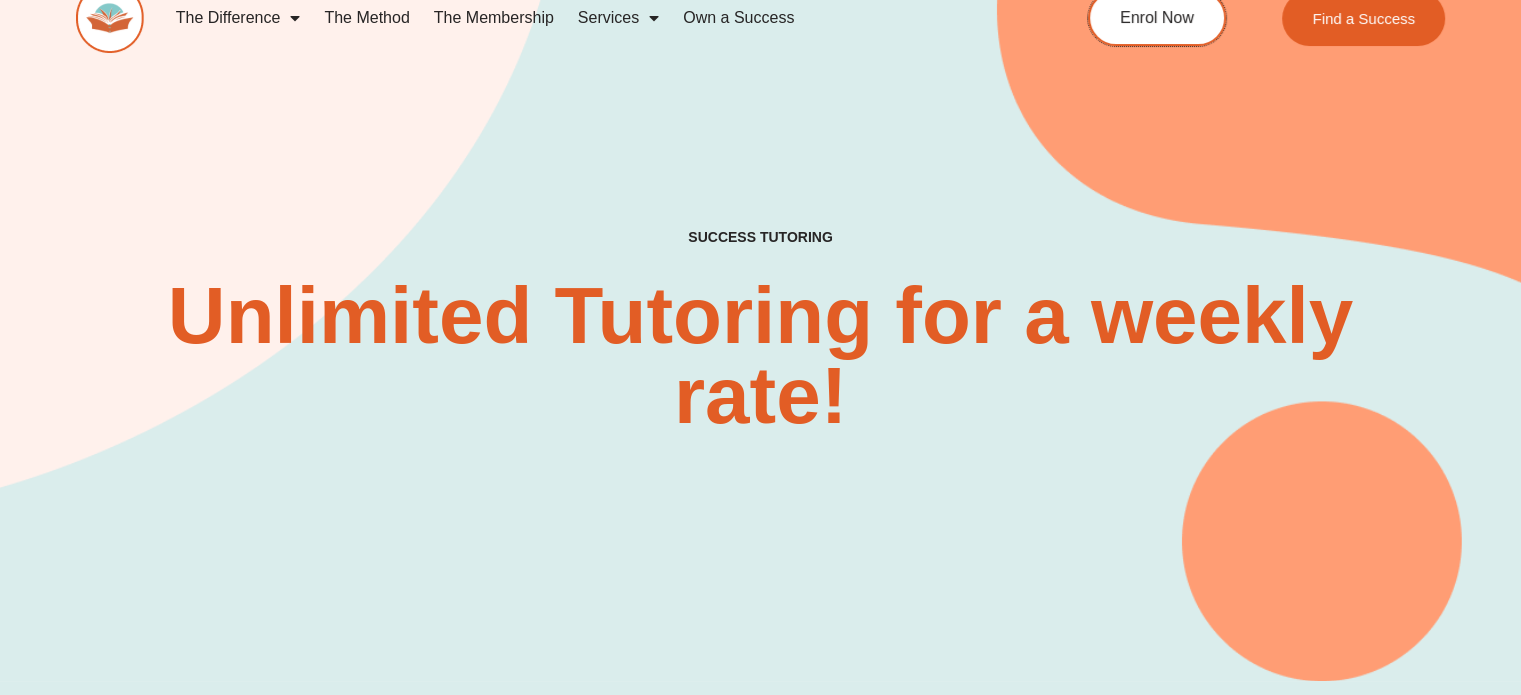 scroll, scrollTop: 0, scrollLeft: 0, axis: both 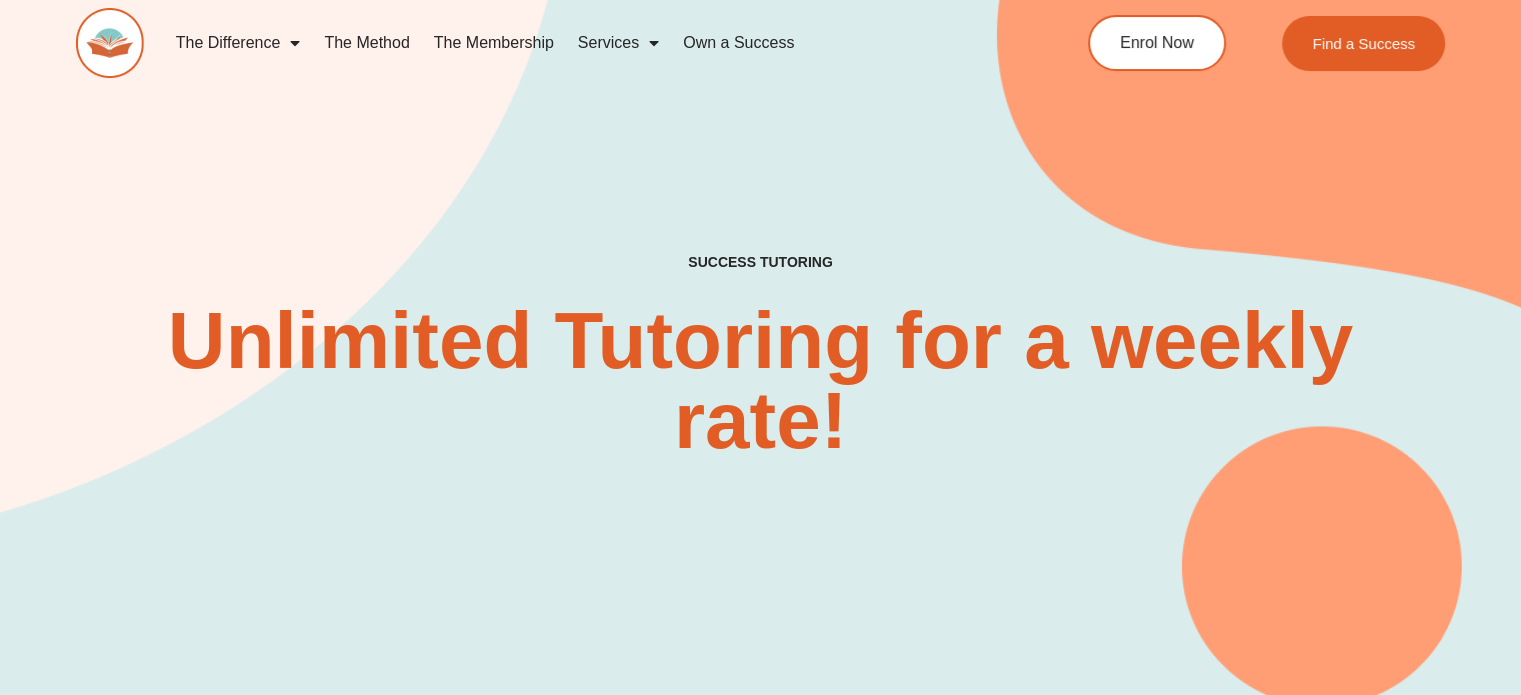 click on "The Difference" 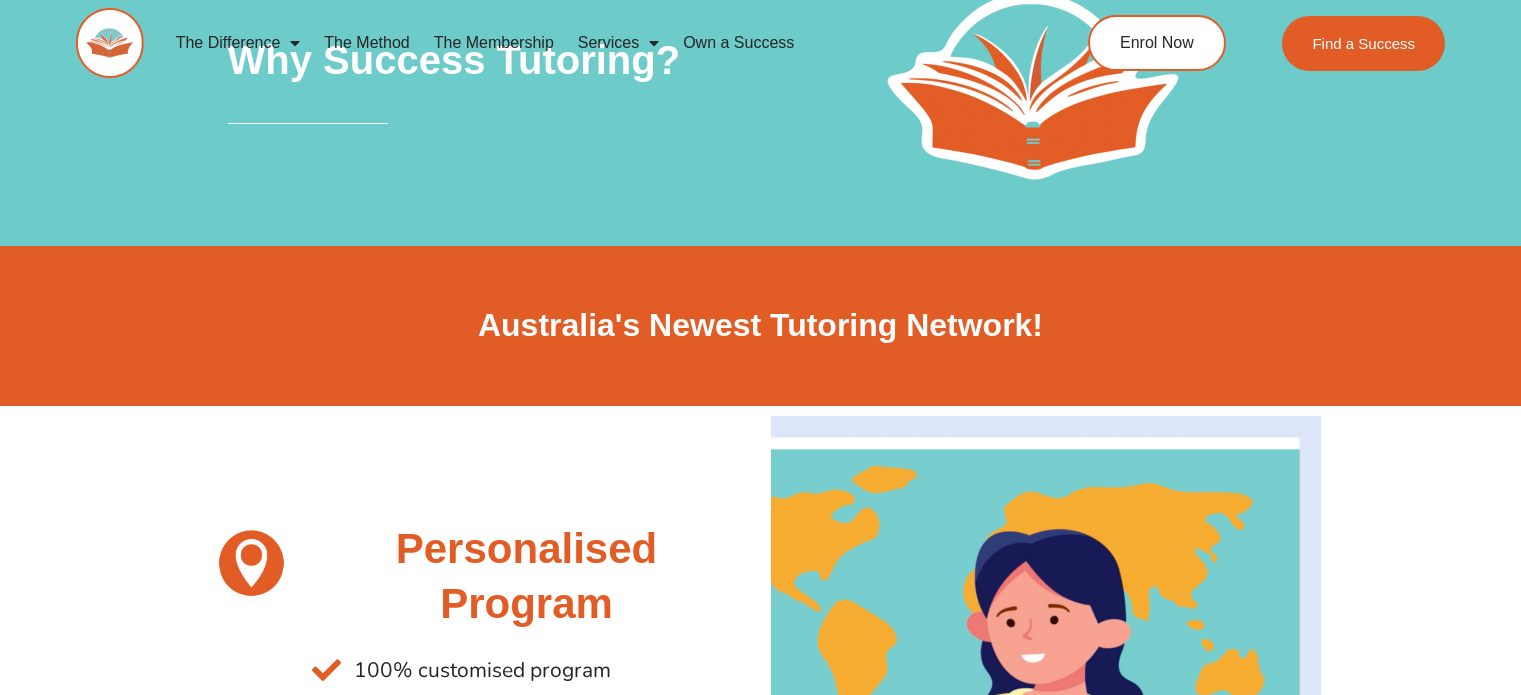scroll, scrollTop: 0, scrollLeft: 0, axis: both 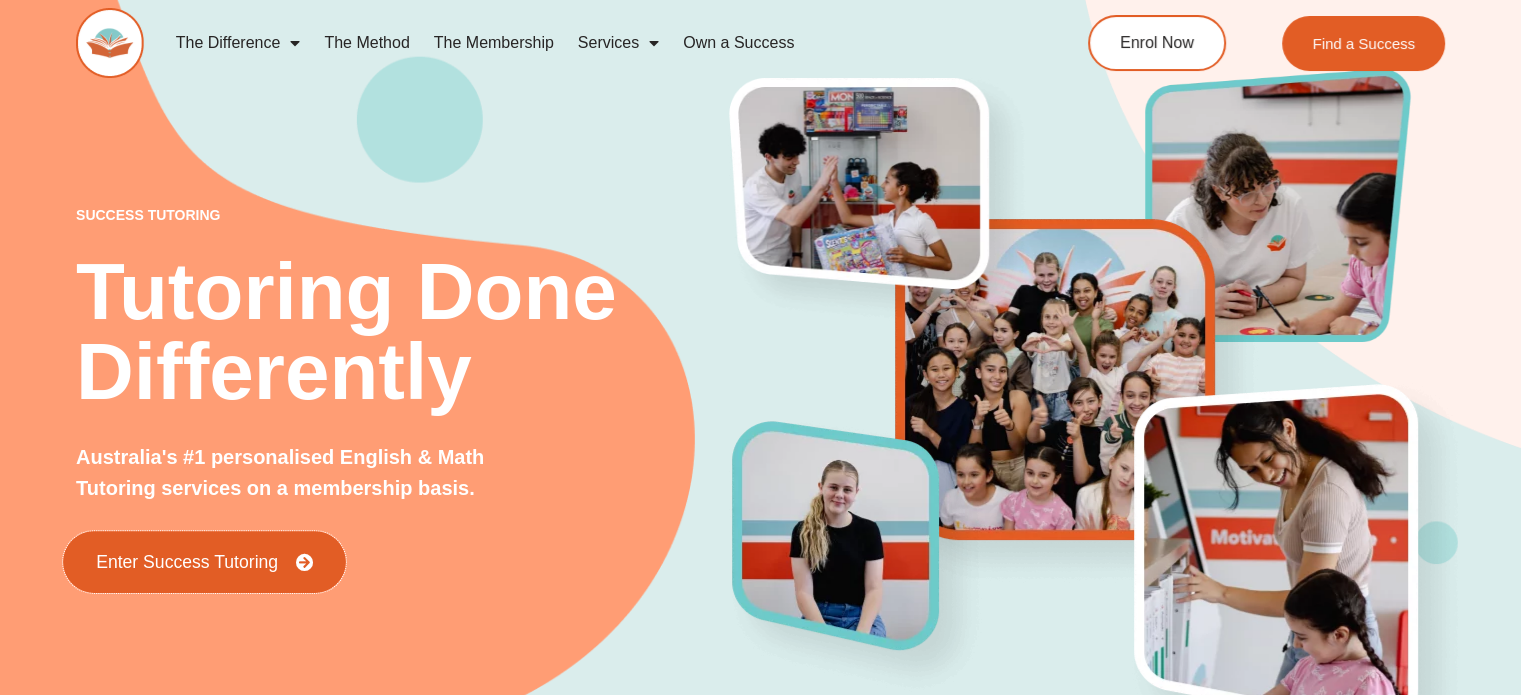 click on "Enter Success Tutoring" at bounding box center [187, 563] 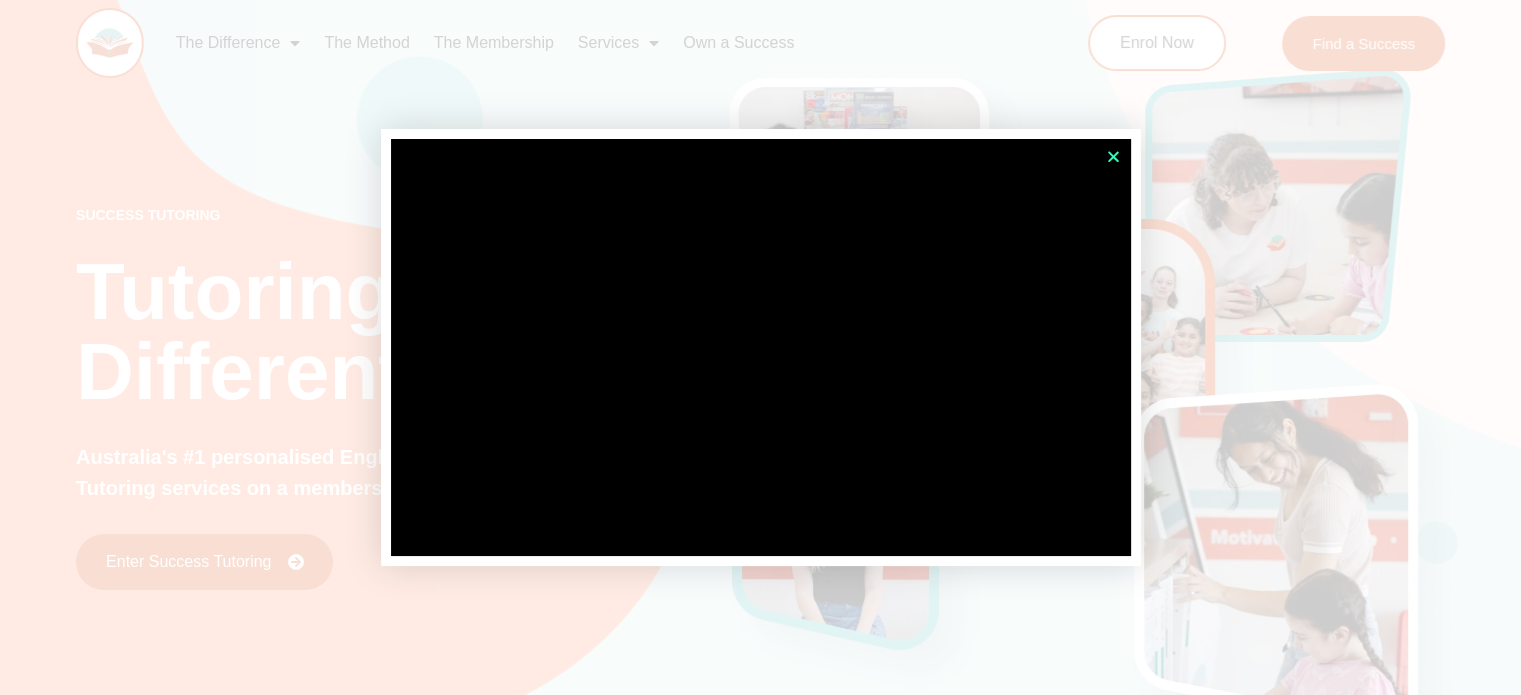click at bounding box center [1113, 156] 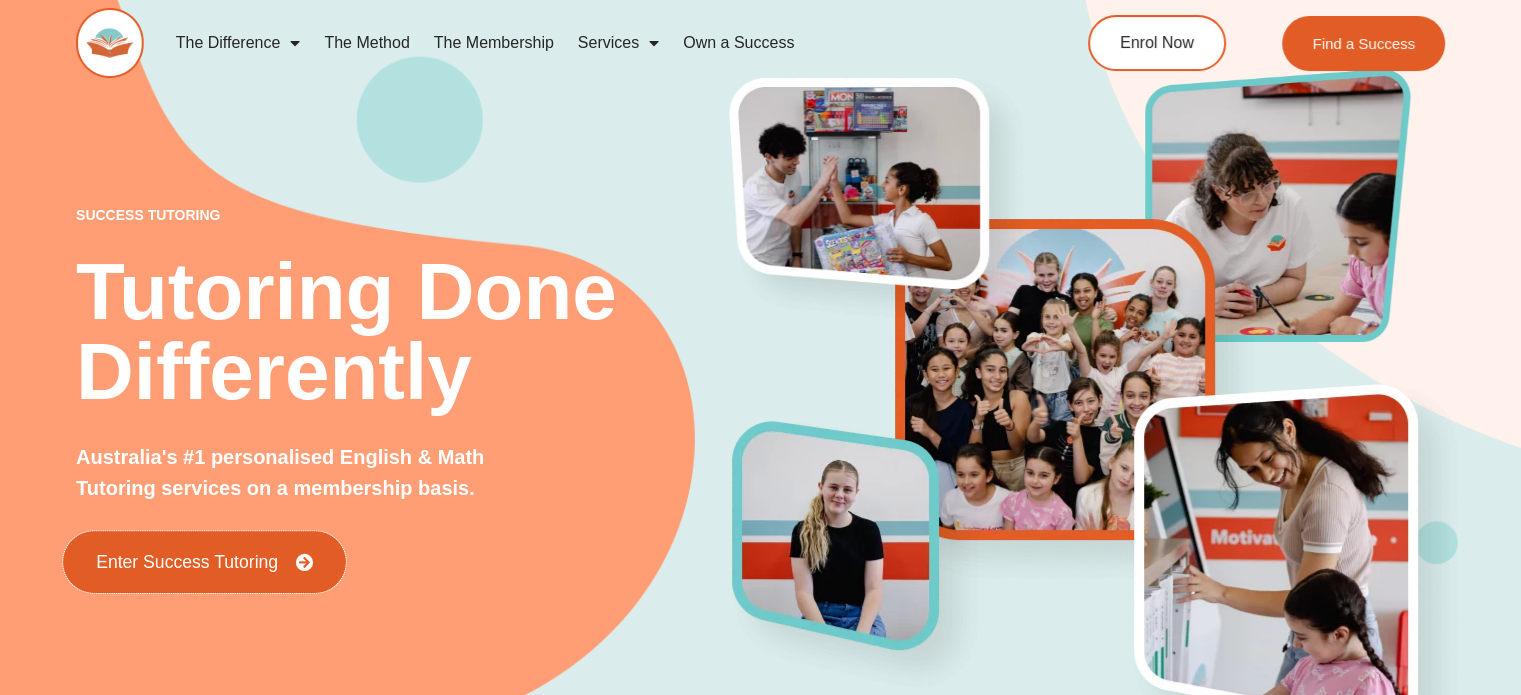 click at bounding box center [305, 563] 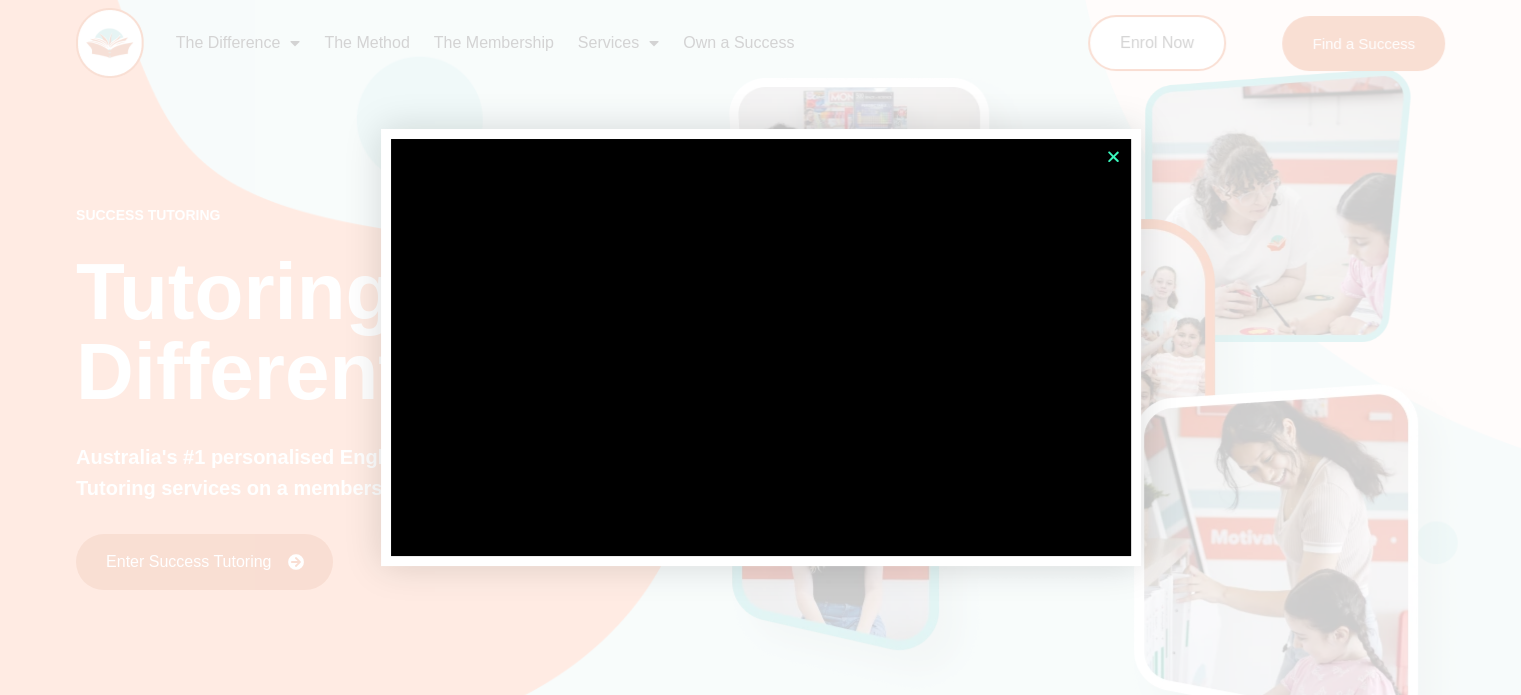 click at bounding box center (1113, 156) 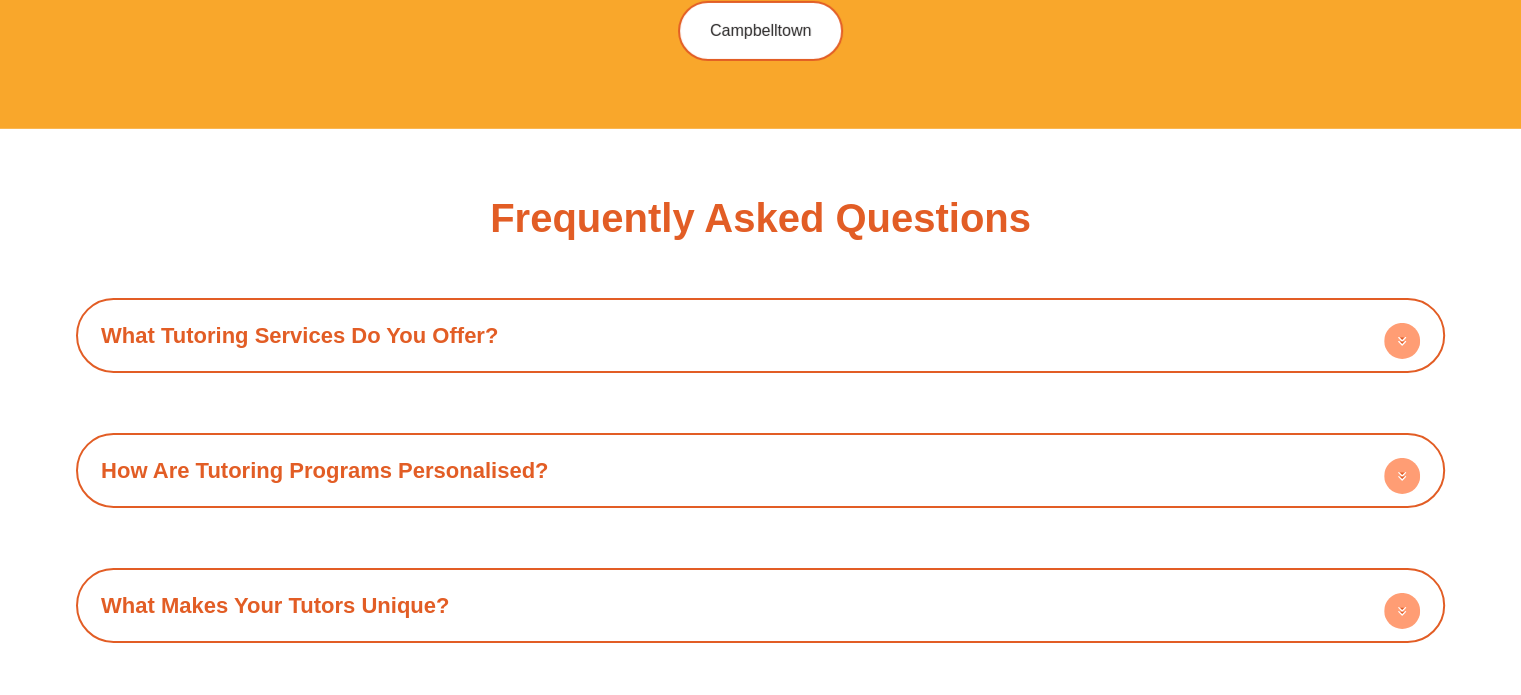 scroll, scrollTop: 6083, scrollLeft: 0, axis: vertical 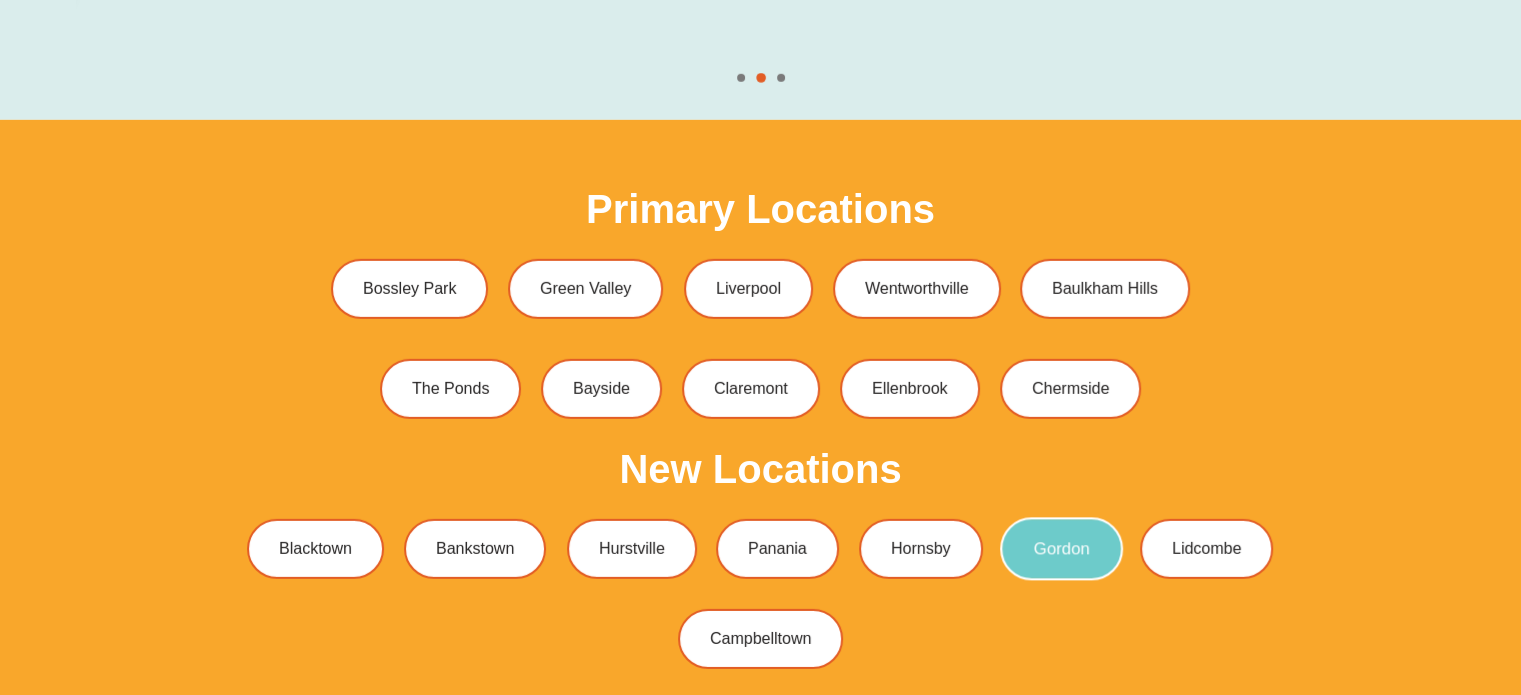 click on "Gordon" at bounding box center [1061, 548] 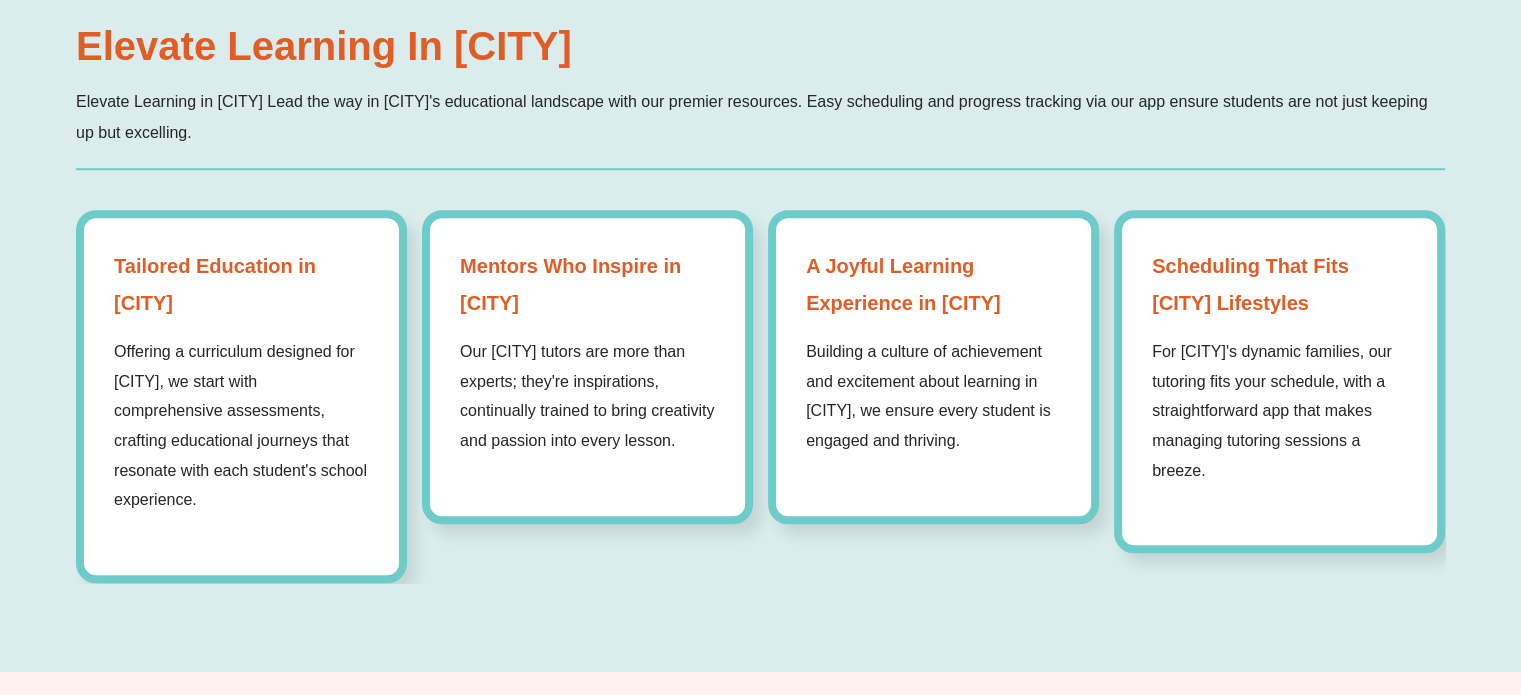 scroll, scrollTop: 995, scrollLeft: 0, axis: vertical 